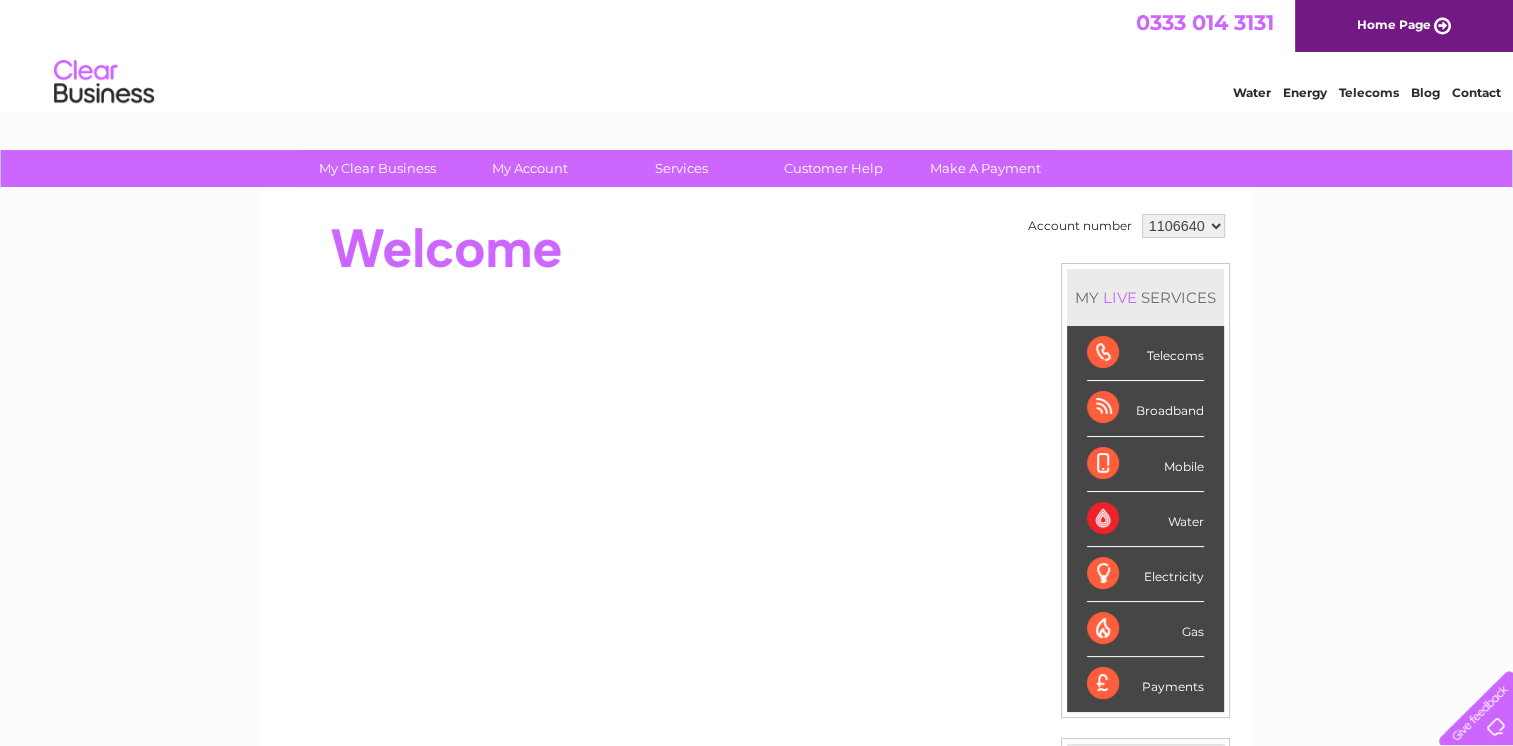 scroll, scrollTop: 0, scrollLeft: 0, axis: both 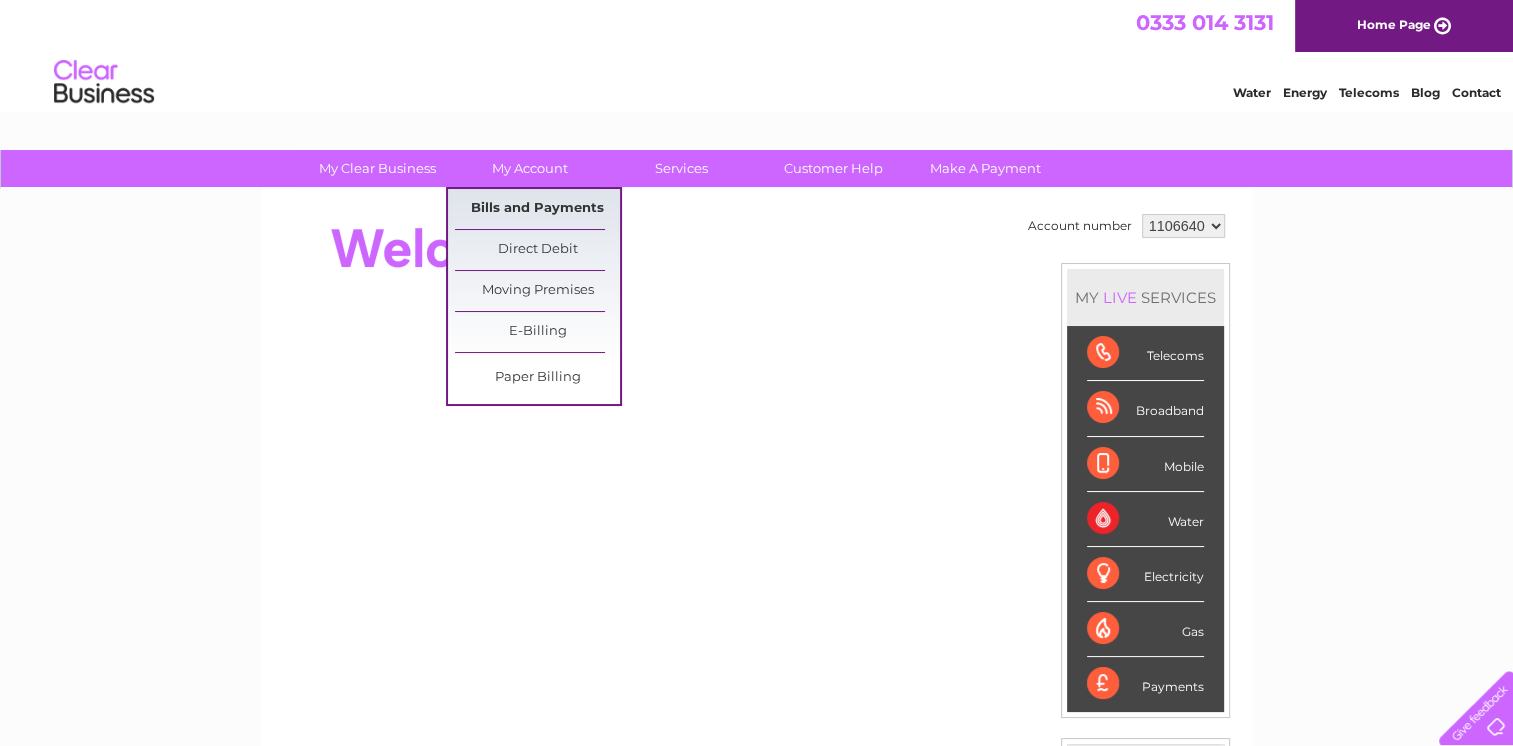 click on "Bills and Payments" at bounding box center (537, 209) 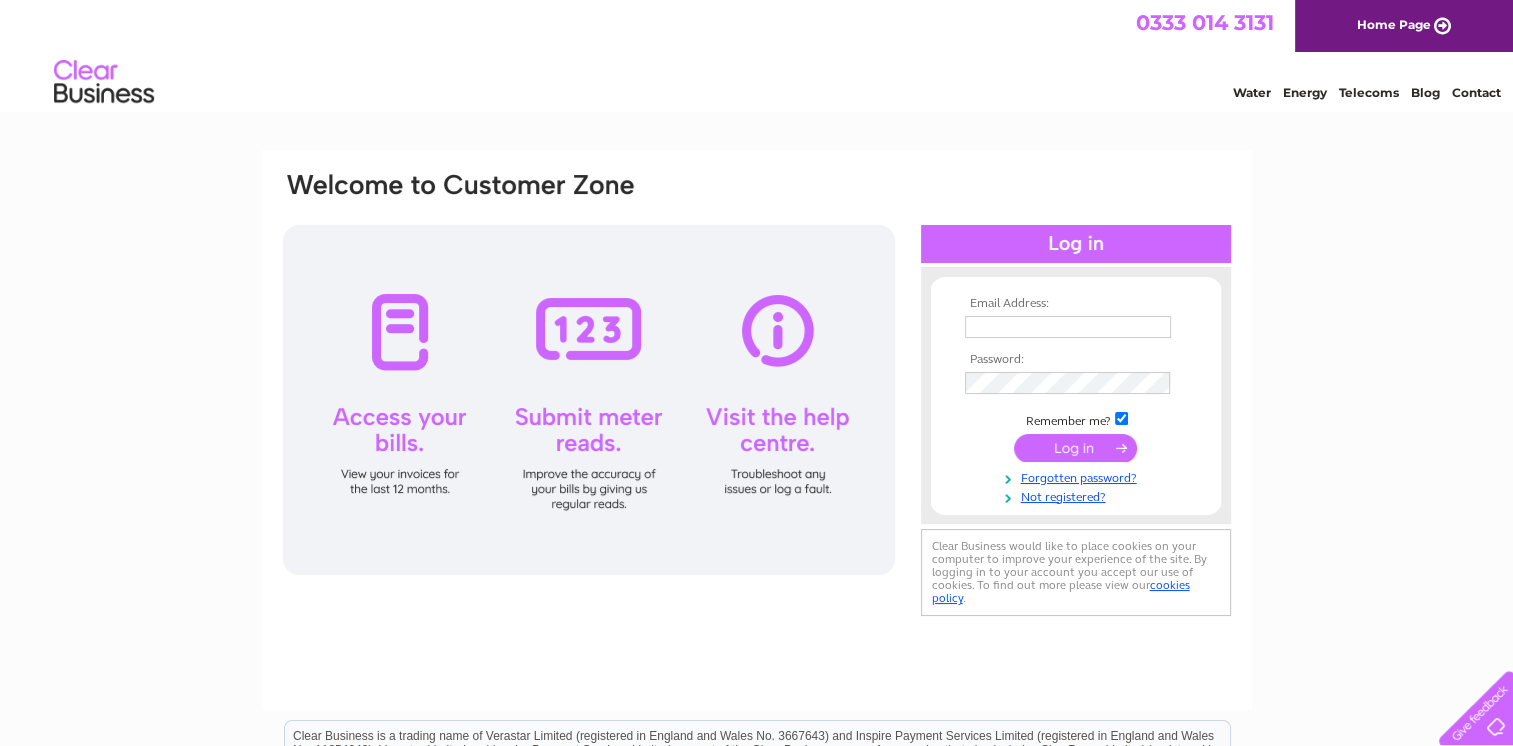 scroll, scrollTop: 0, scrollLeft: 0, axis: both 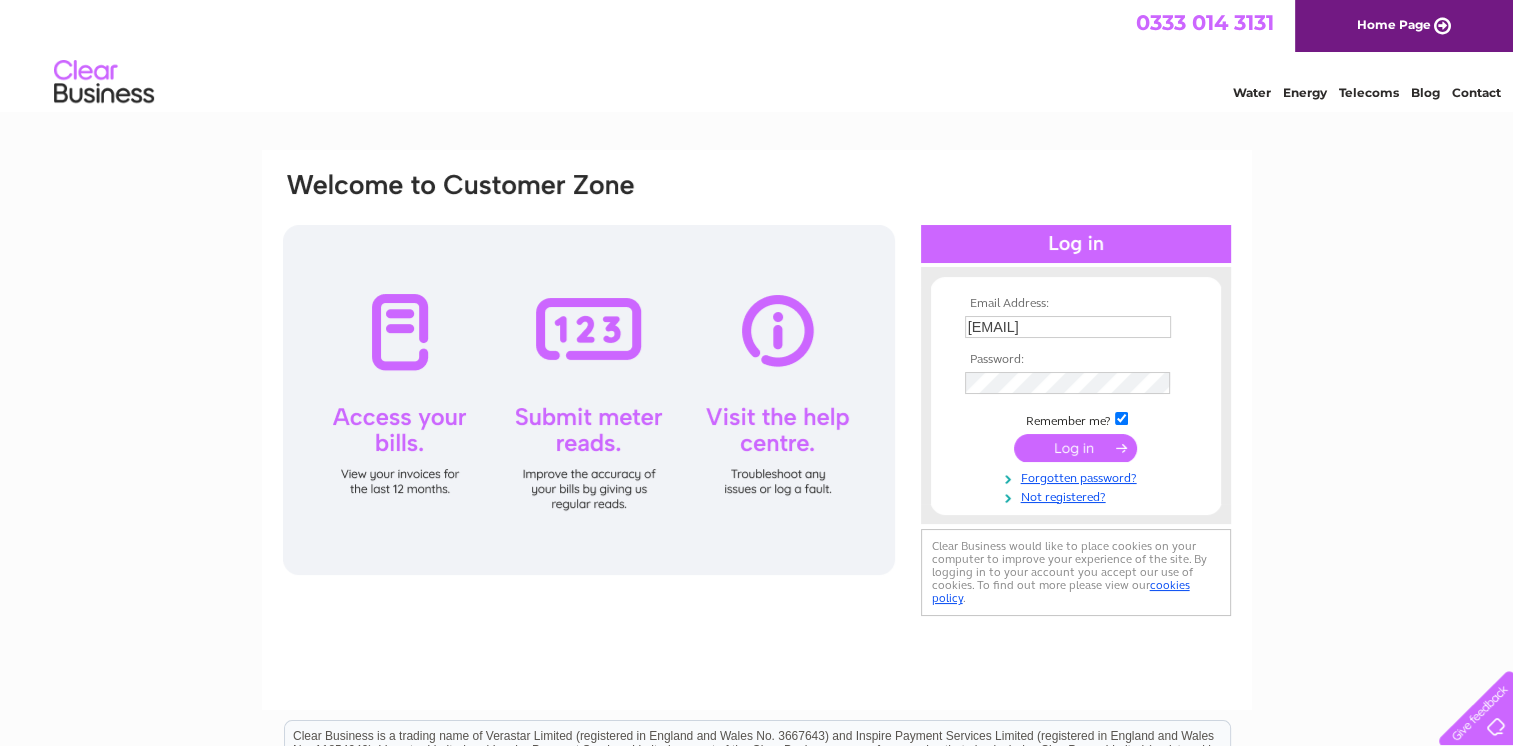 click at bounding box center (1075, 448) 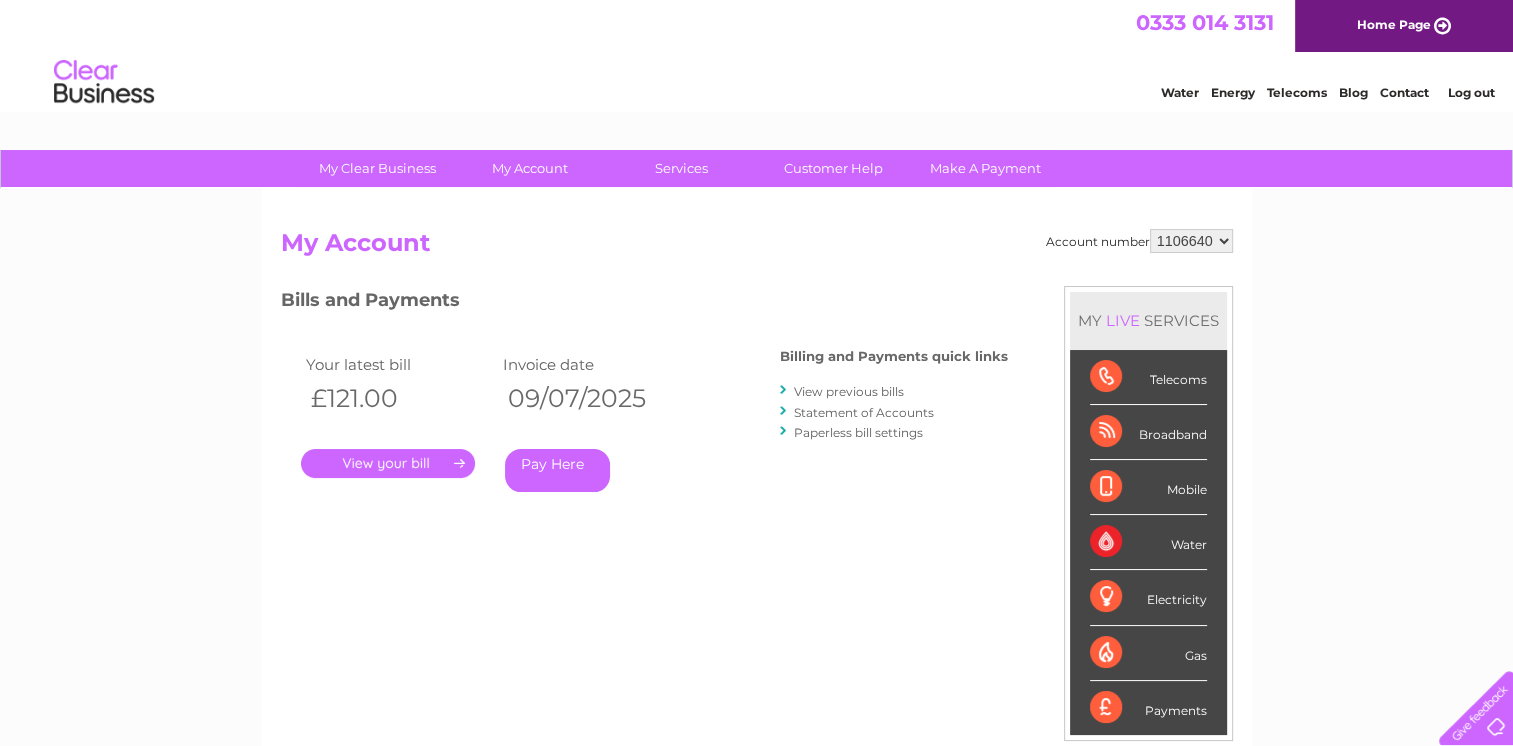 scroll, scrollTop: 0, scrollLeft: 0, axis: both 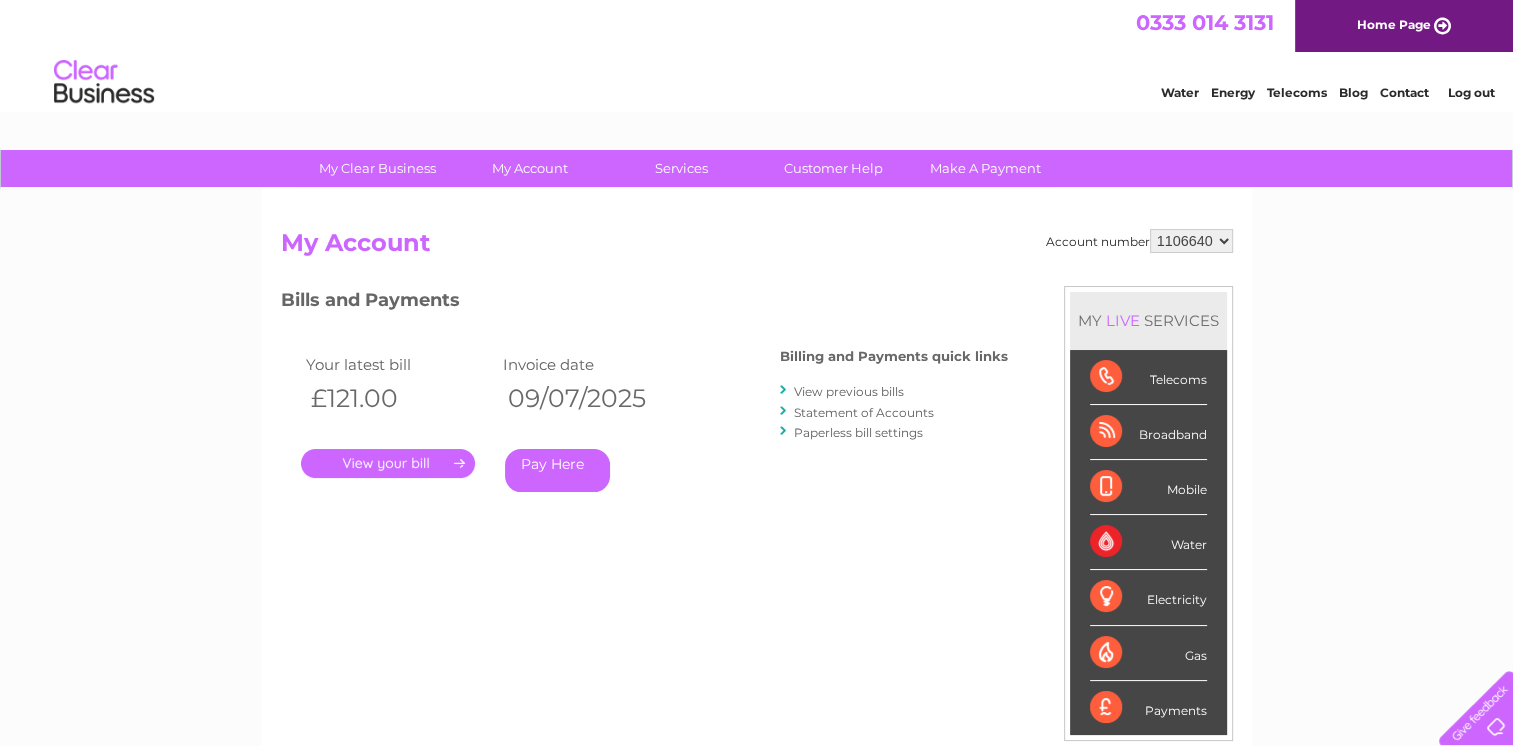 click on "." at bounding box center [388, 463] 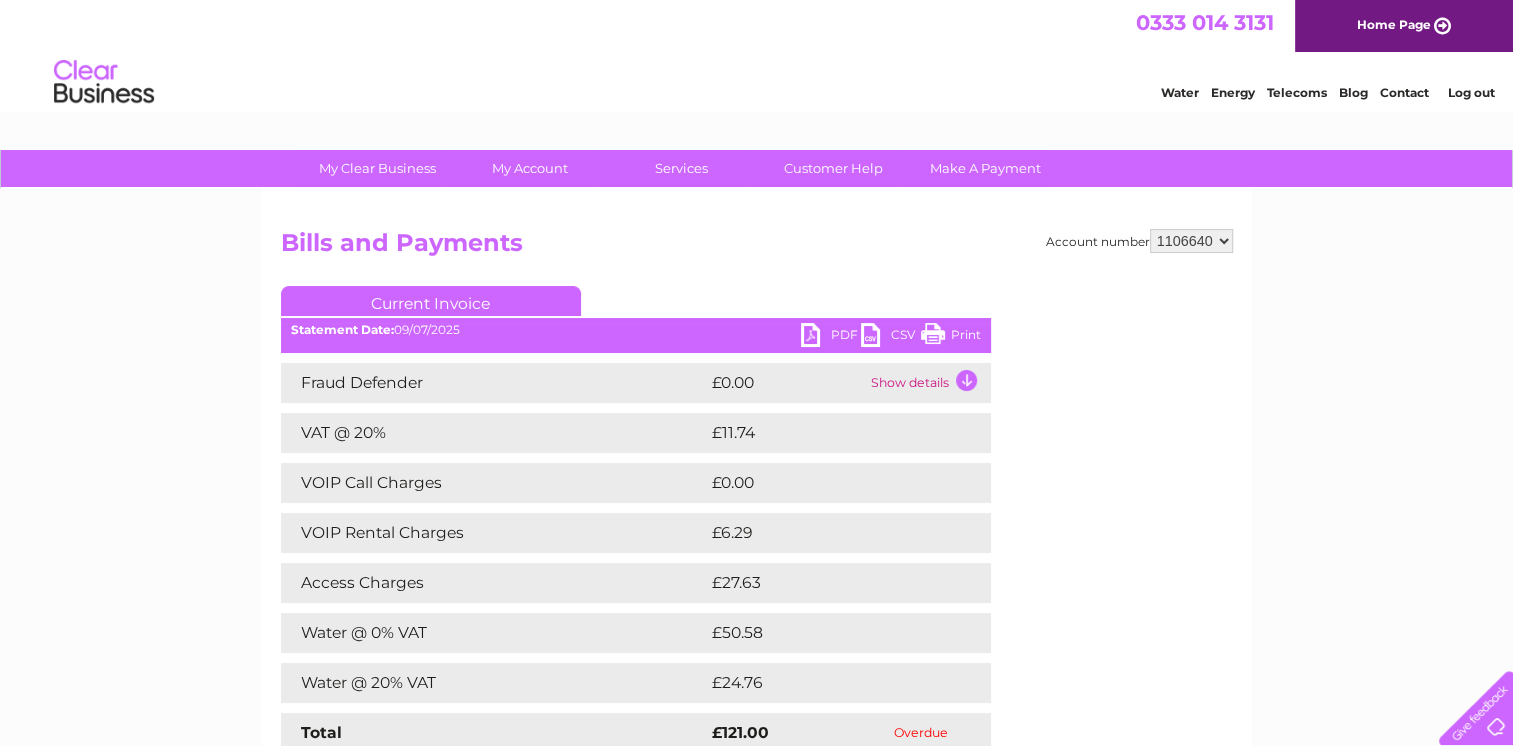 scroll, scrollTop: 0, scrollLeft: 0, axis: both 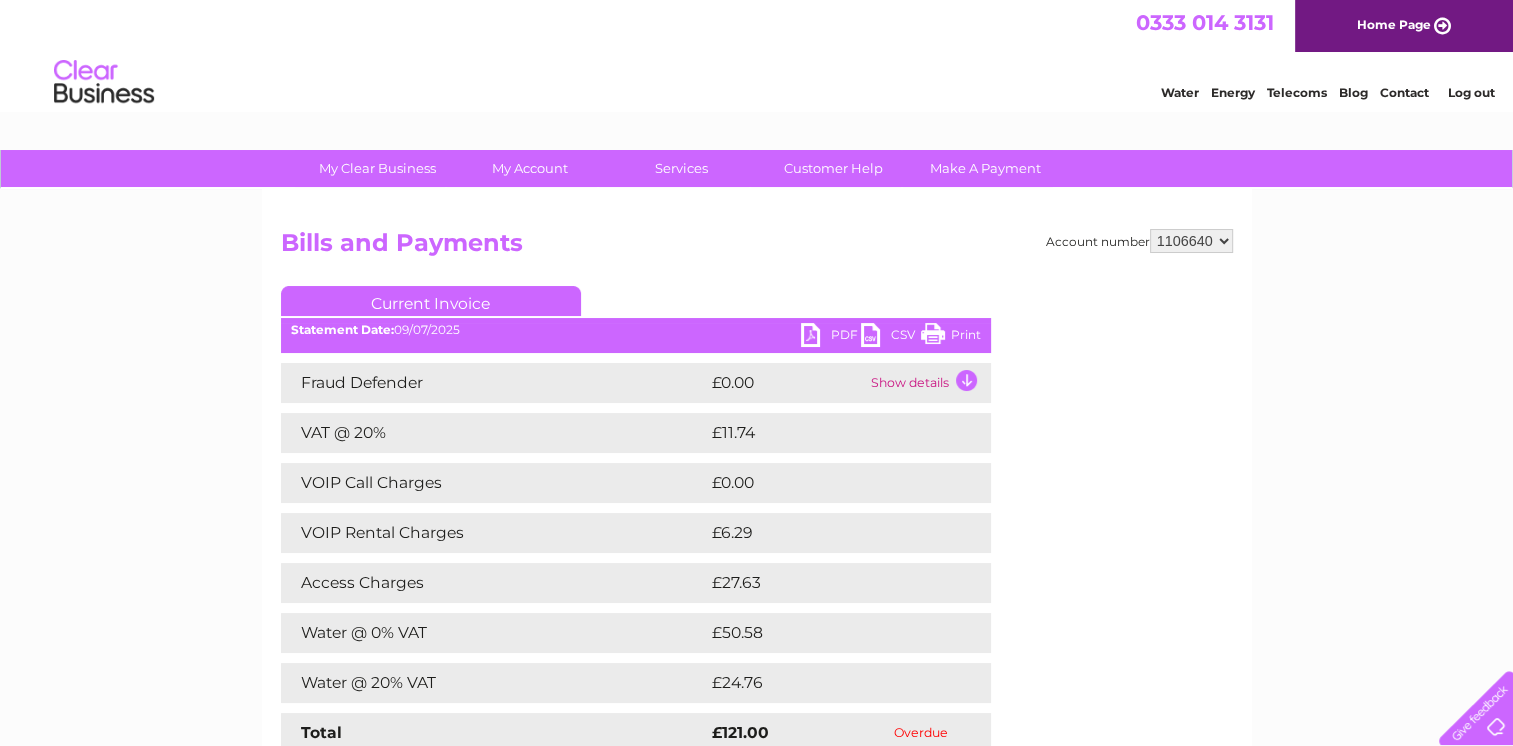 click on "Account number    1106640
Bills and Payments
Current Invoice
PDF
CSV
Print" at bounding box center (757, 509) 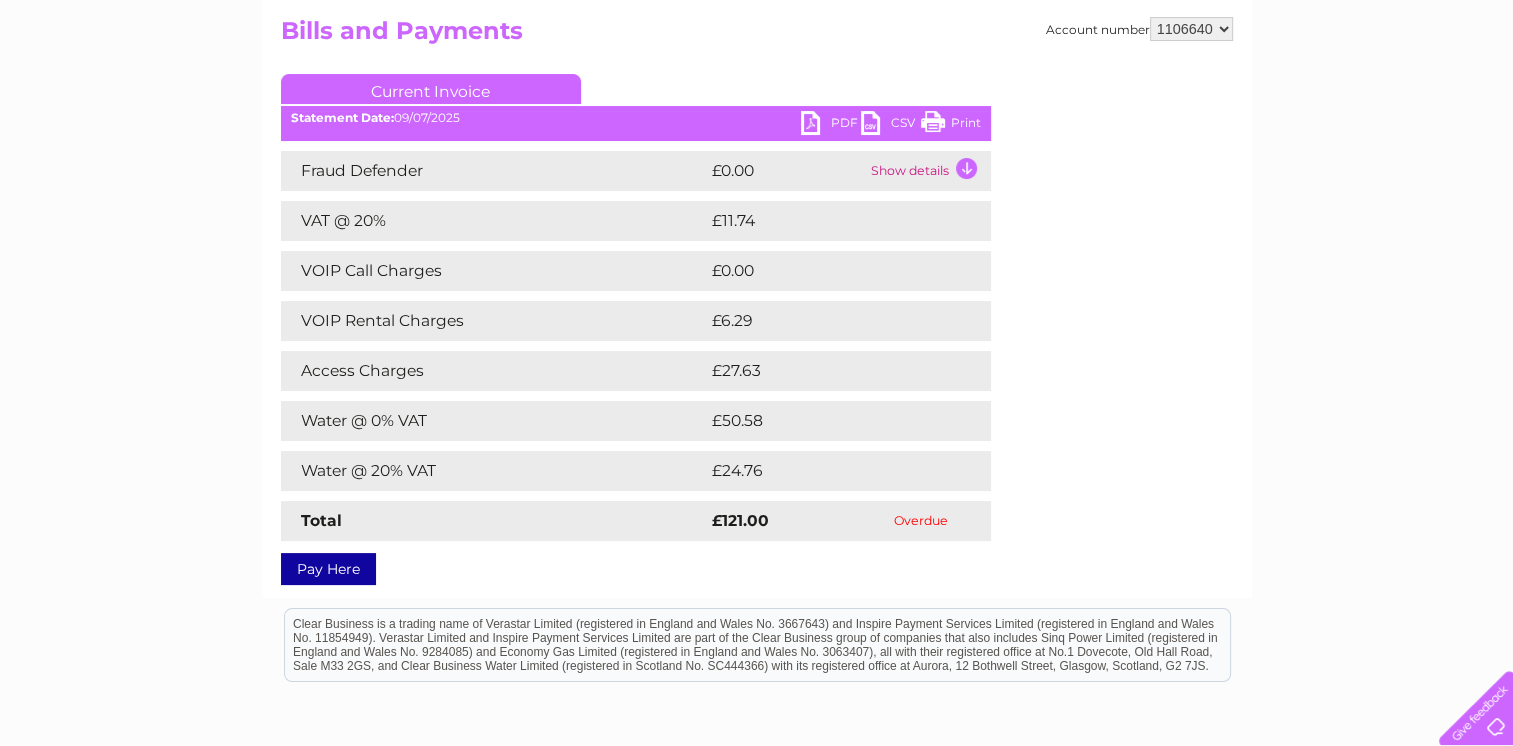 scroll, scrollTop: 179, scrollLeft: 0, axis: vertical 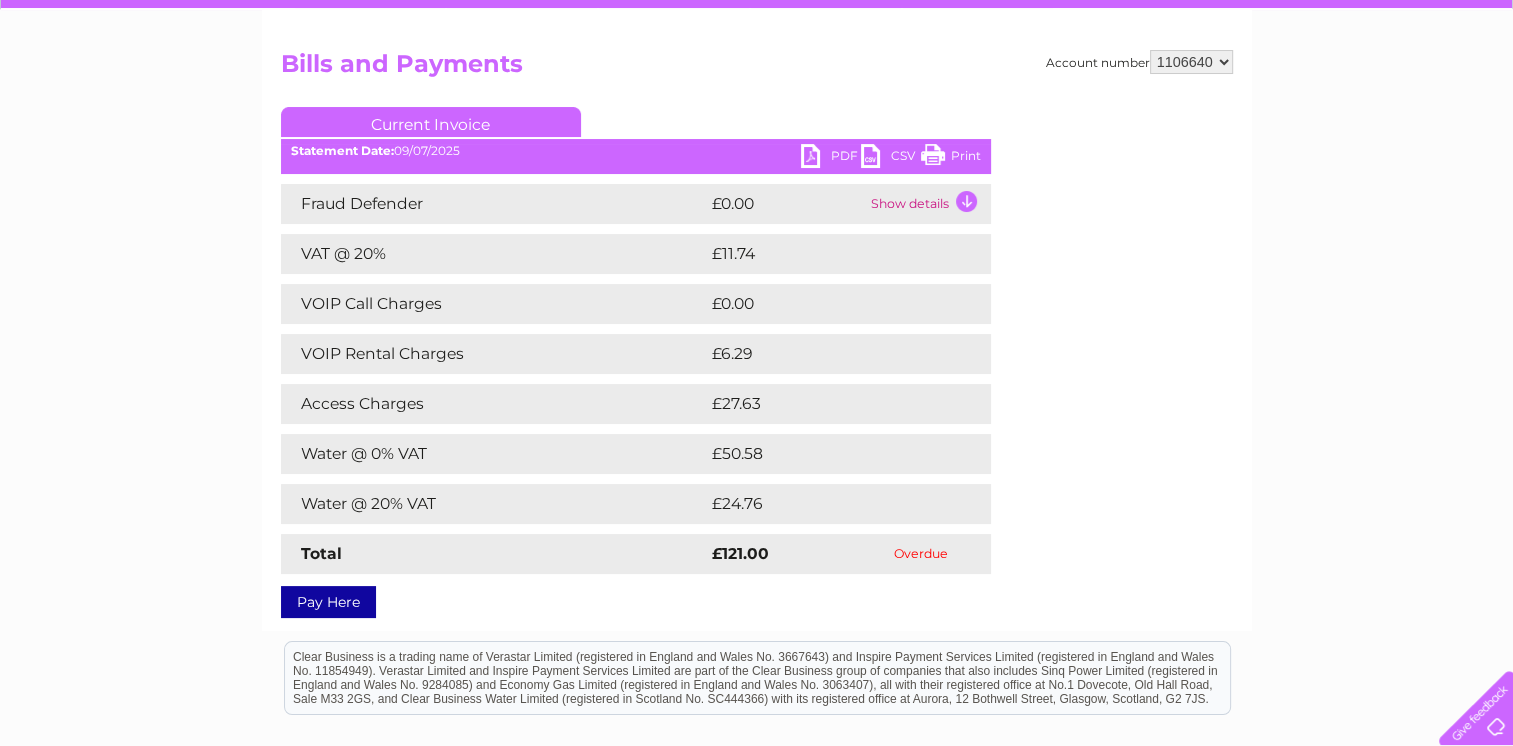 click on "PDF" at bounding box center (831, 158) 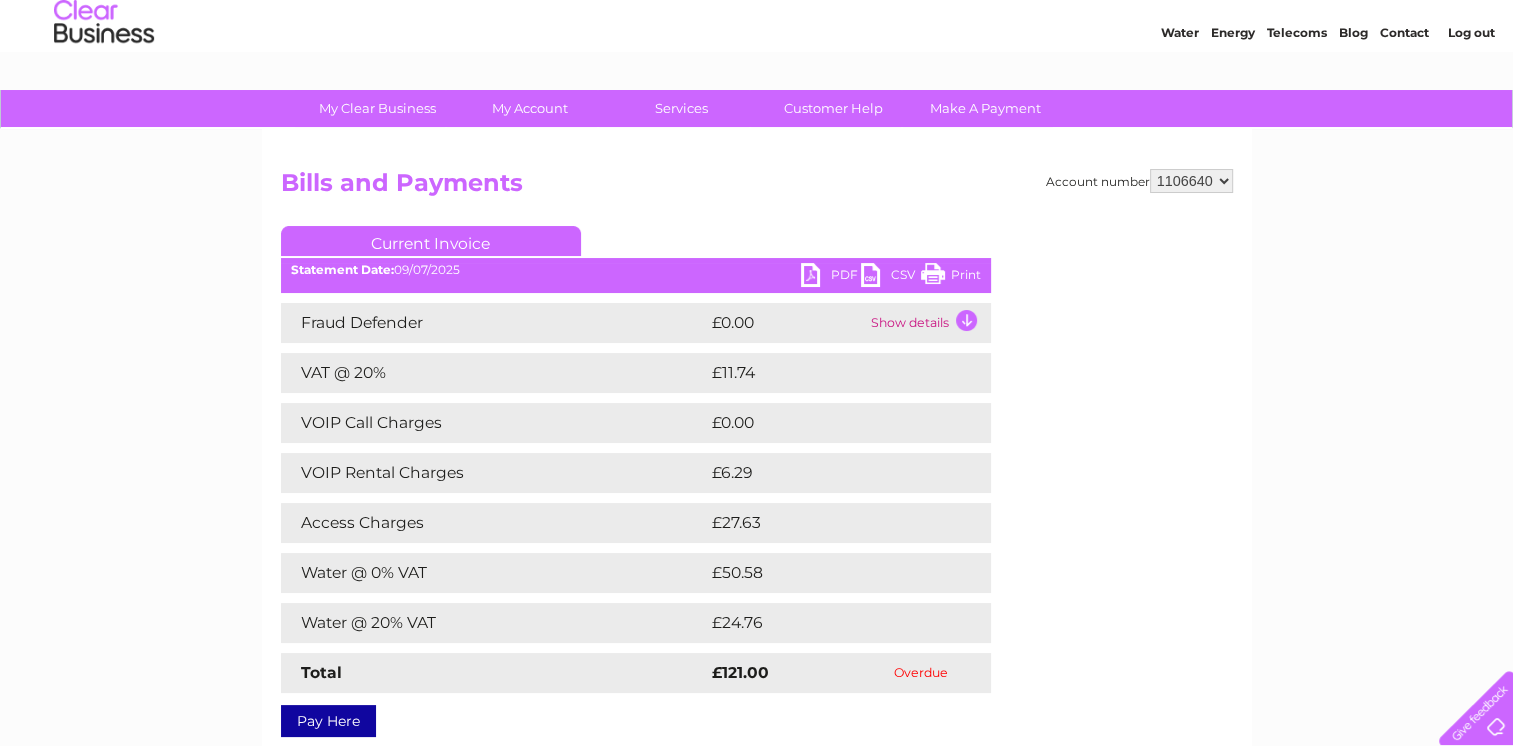 scroll, scrollTop: 19, scrollLeft: 0, axis: vertical 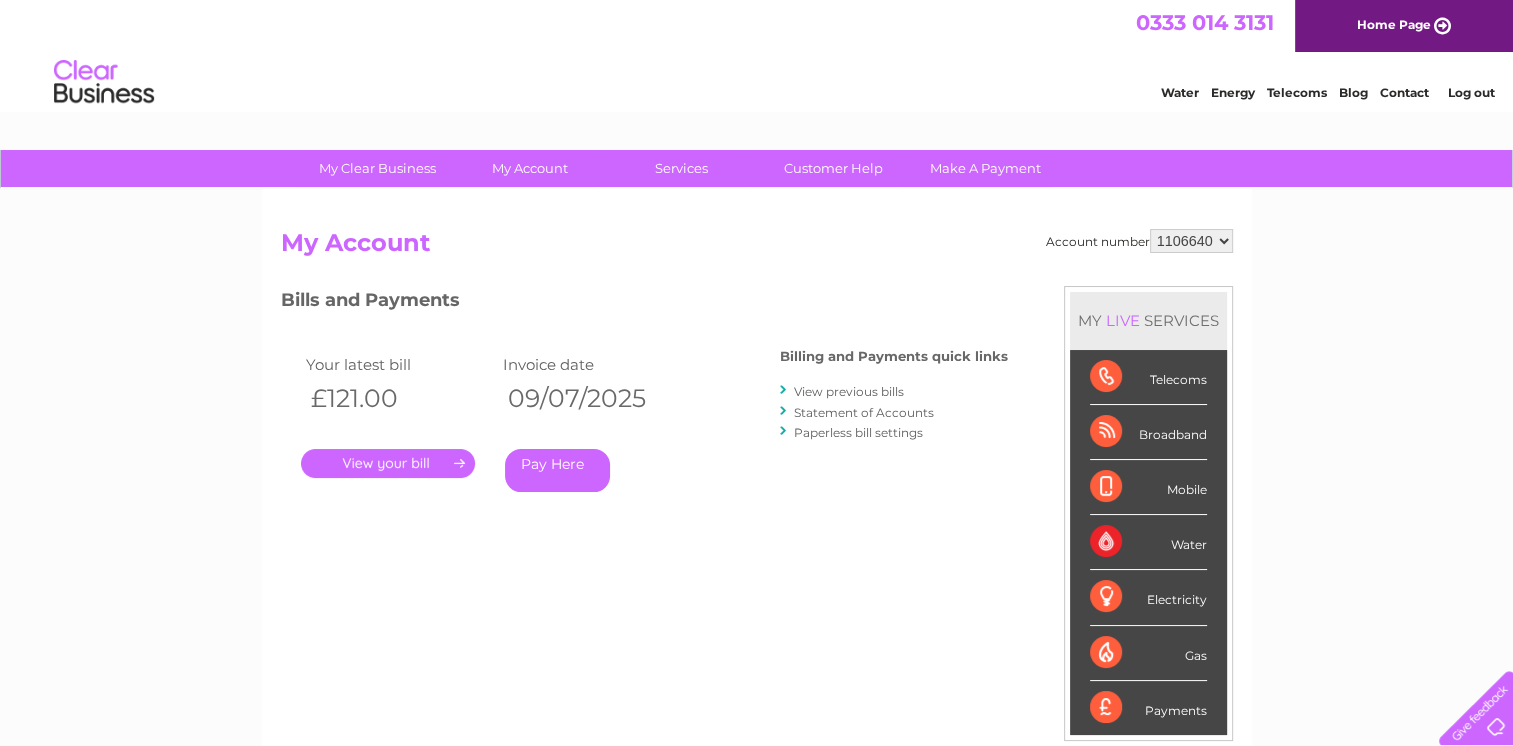 click on "View previous bills" at bounding box center [849, 391] 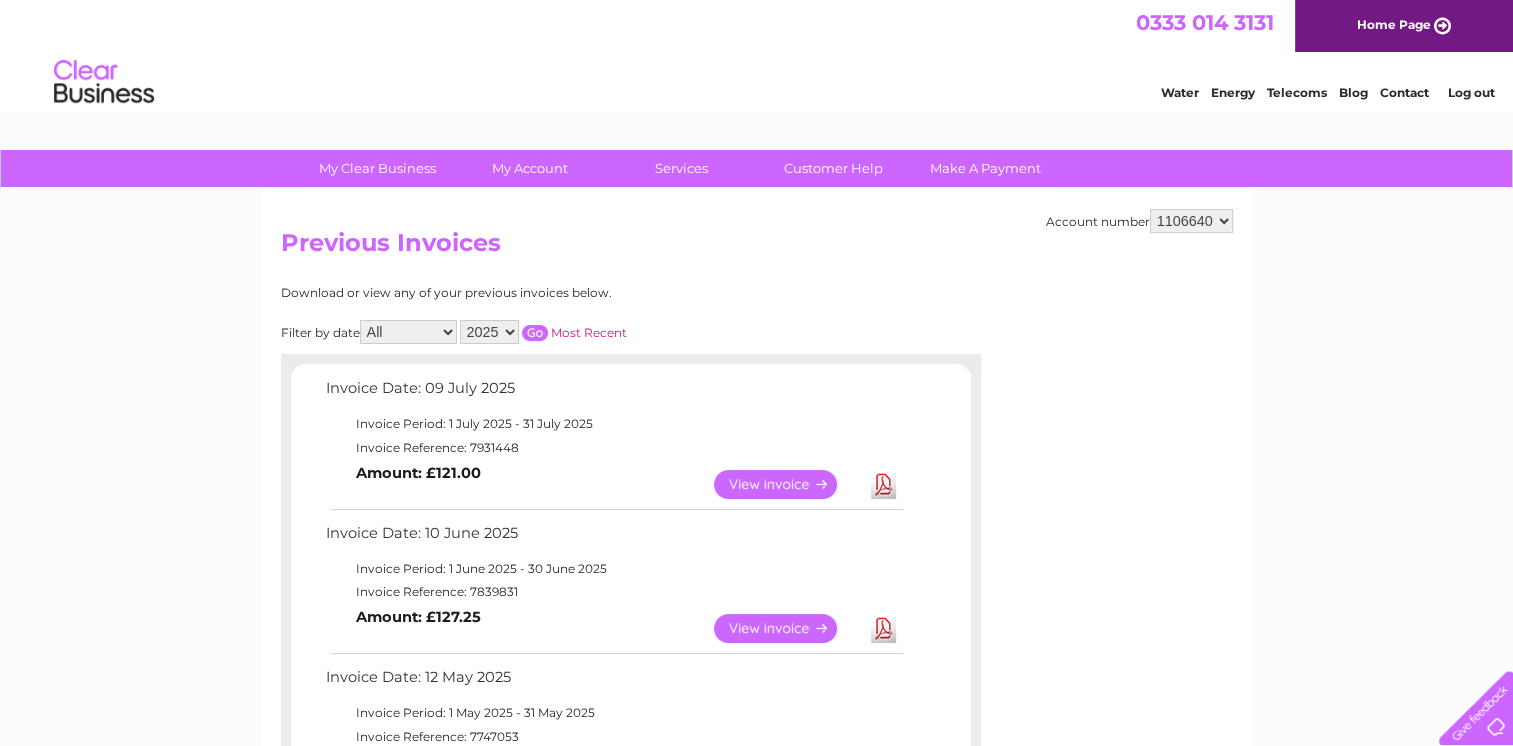 scroll, scrollTop: 0, scrollLeft: 0, axis: both 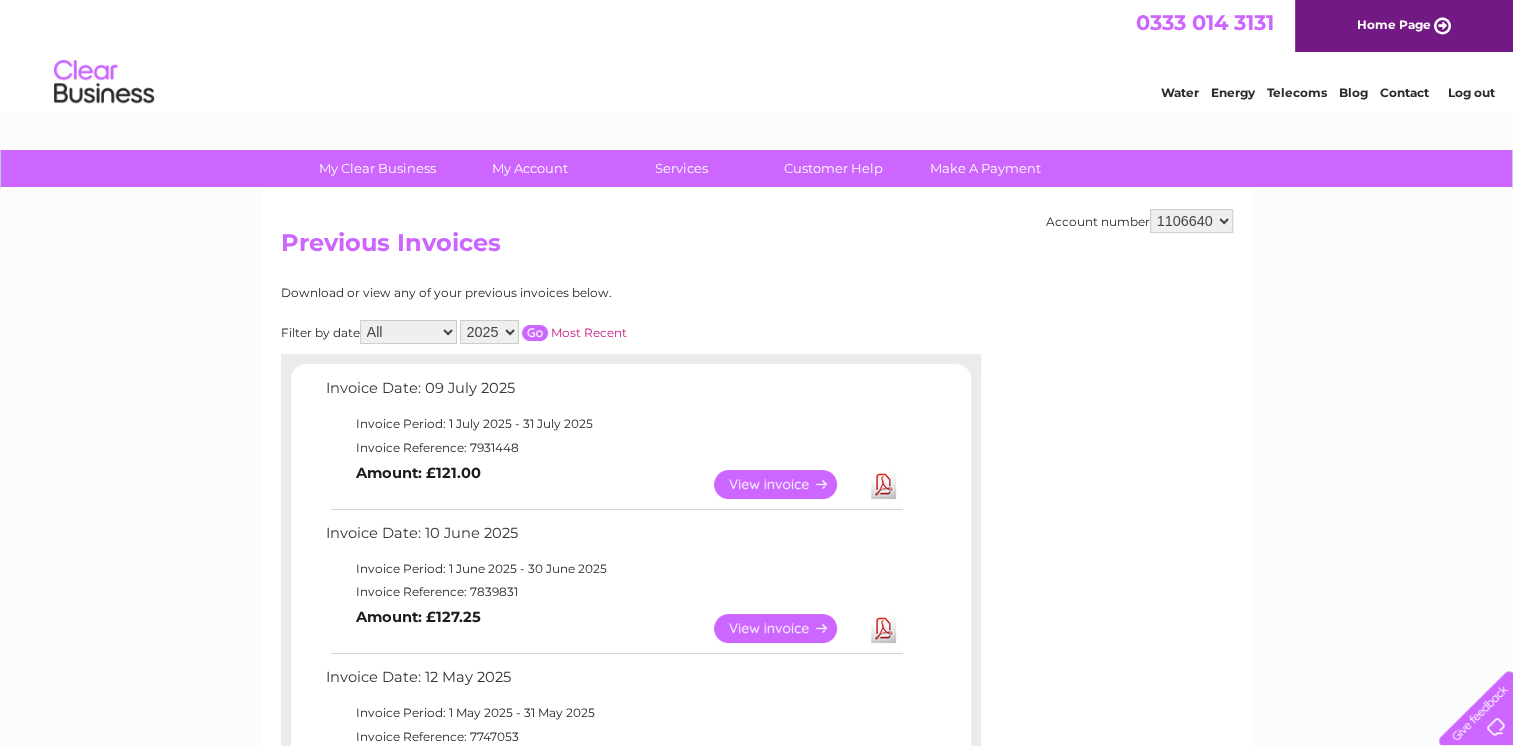 click on "View" at bounding box center (787, 628) 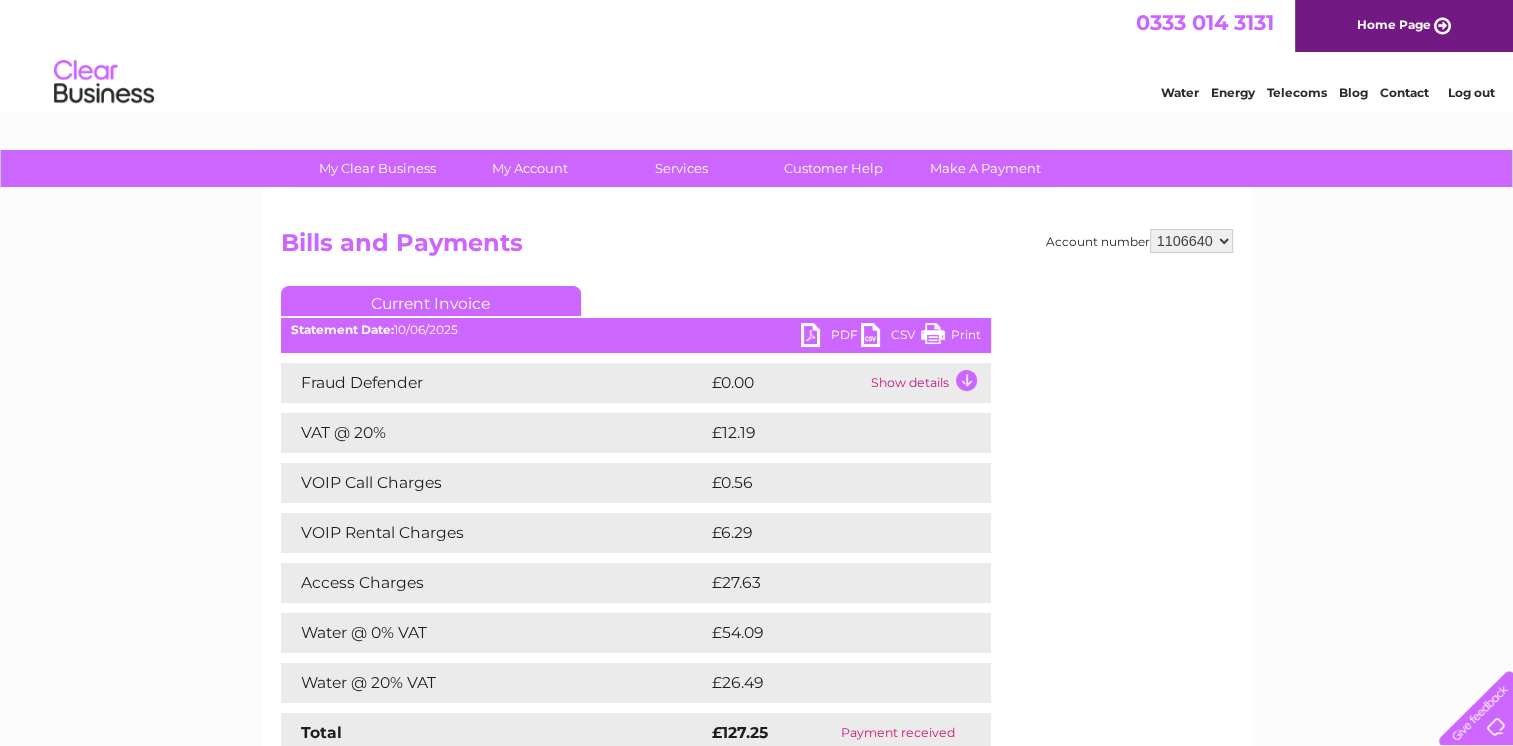 scroll, scrollTop: 0, scrollLeft: 0, axis: both 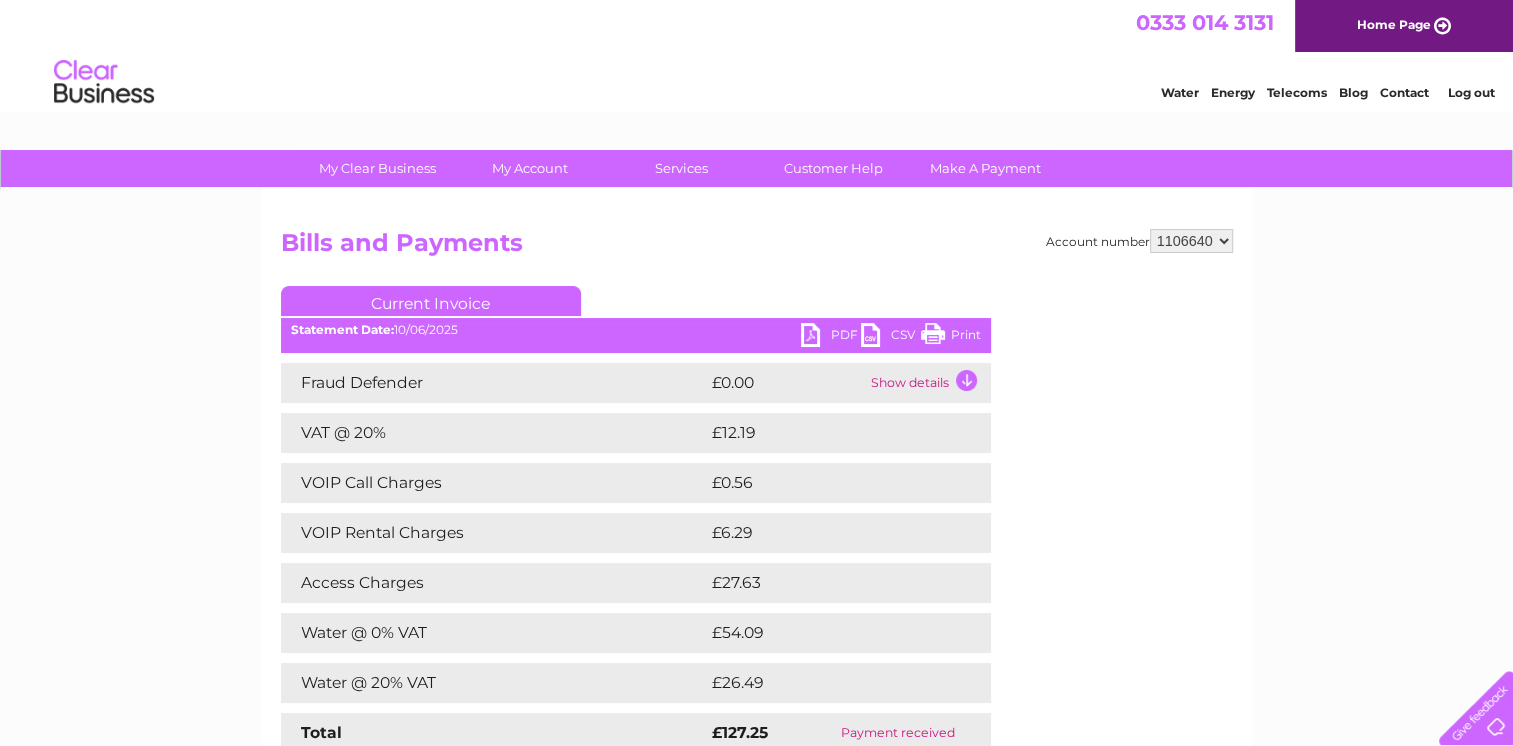 click on "PDF" at bounding box center (831, 337) 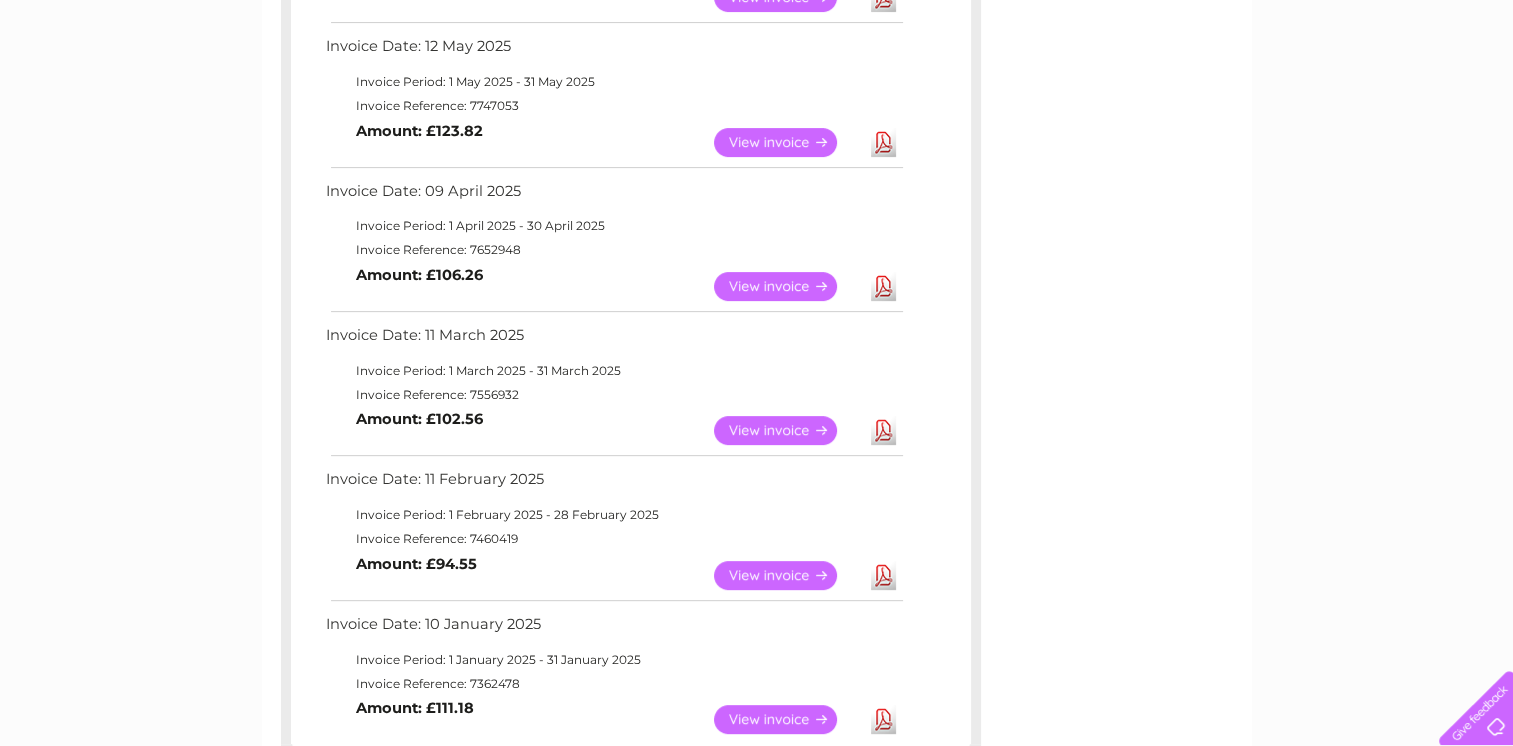 scroll, scrollTop: 680, scrollLeft: 0, axis: vertical 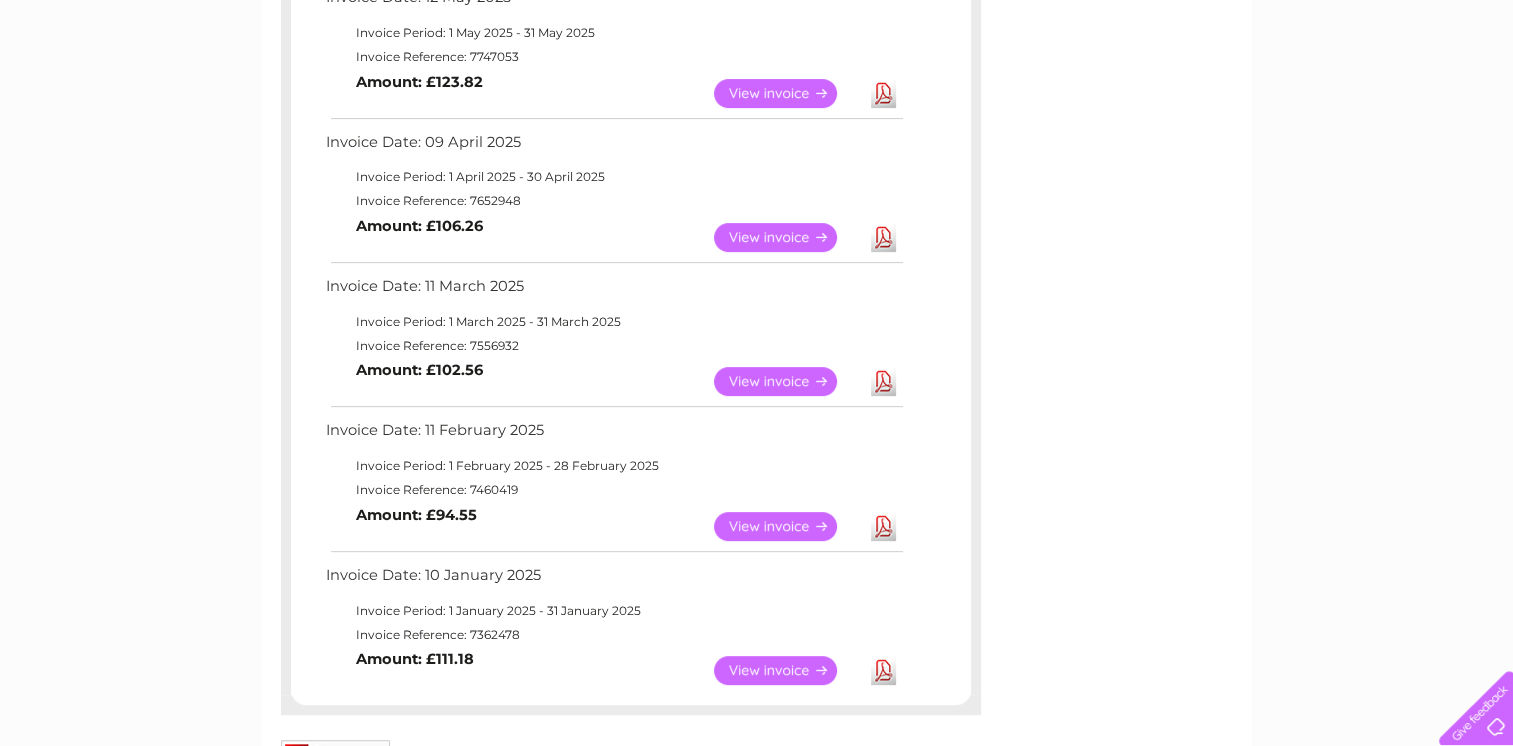 click on "Download" at bounding box center [883, 381] 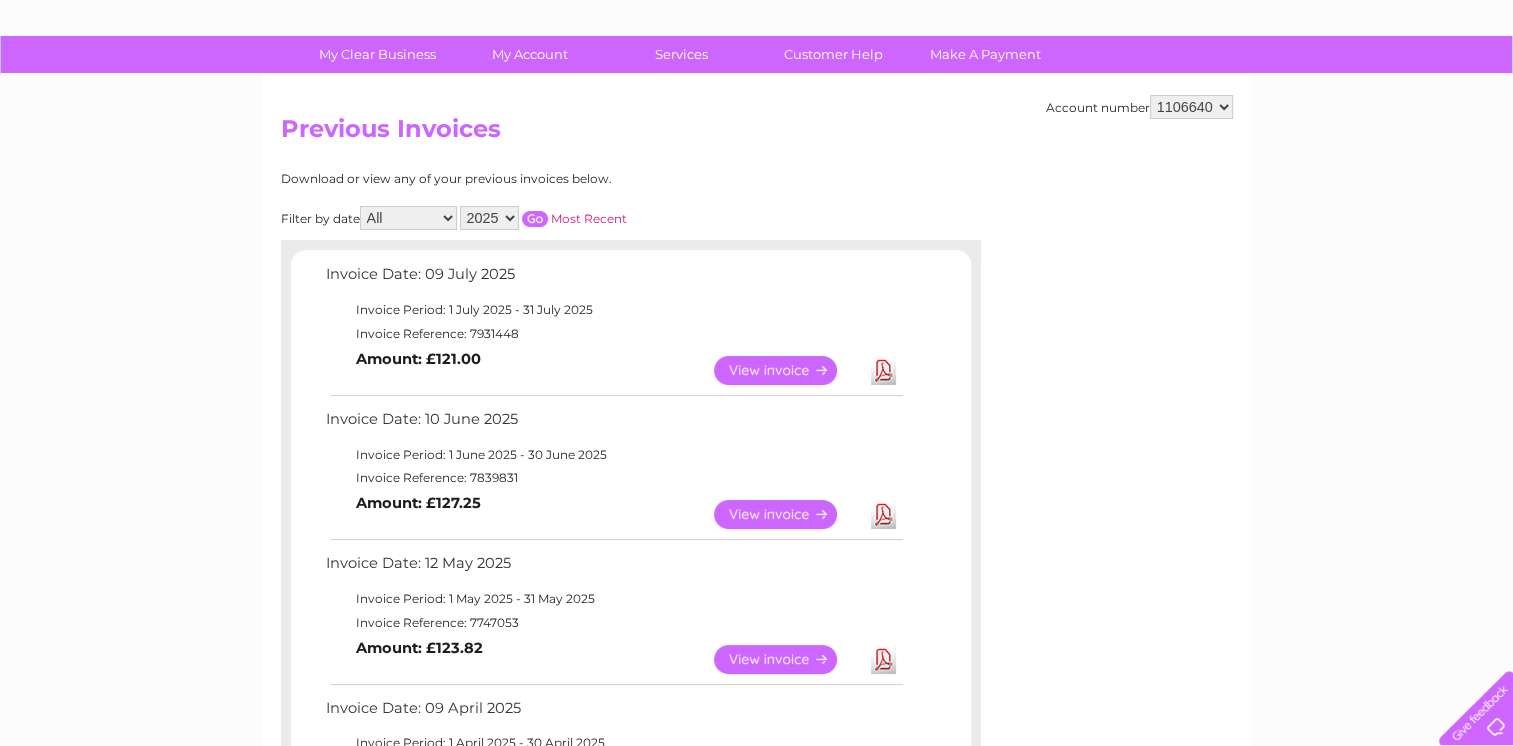 scroll, scrollTop: 0, scrollLeft: 0, axis: both 